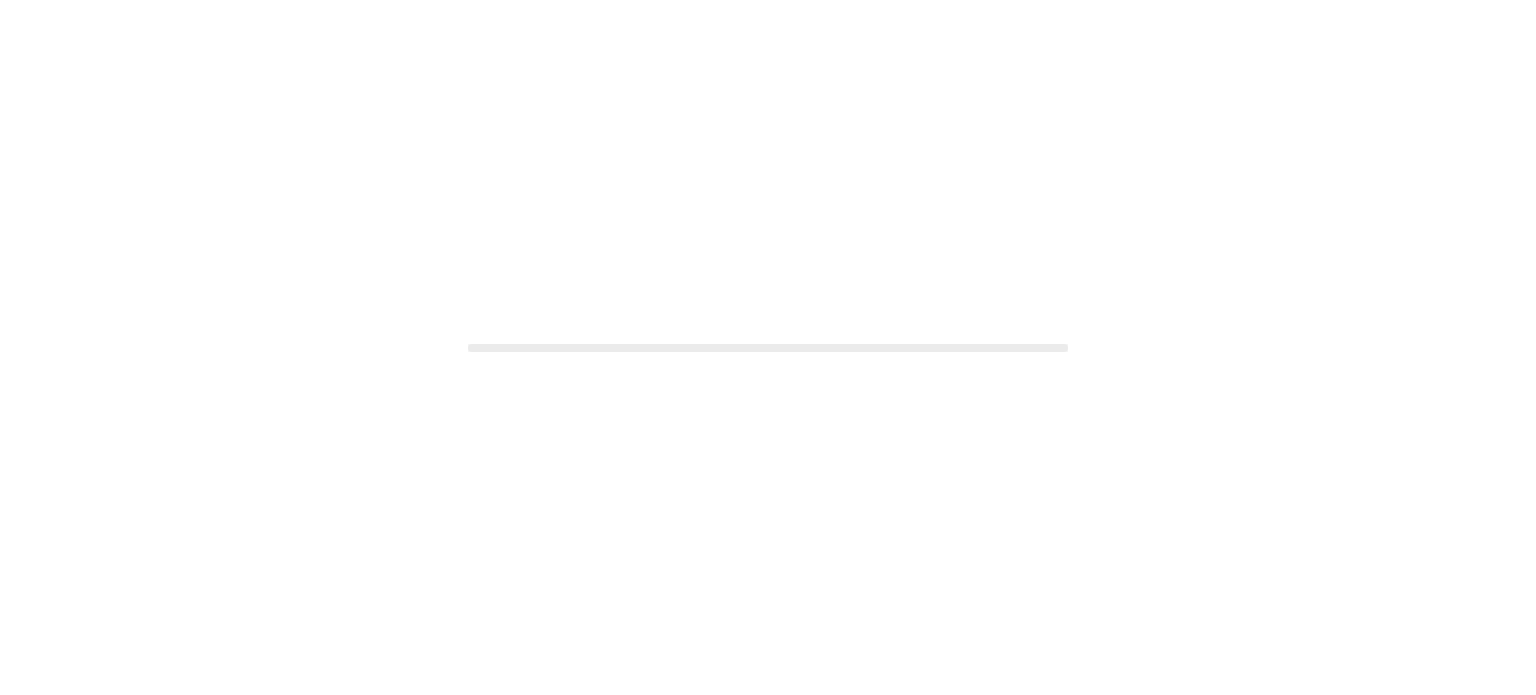 scroll, scrollTop: 0, scrollLeft: 0, axis: both 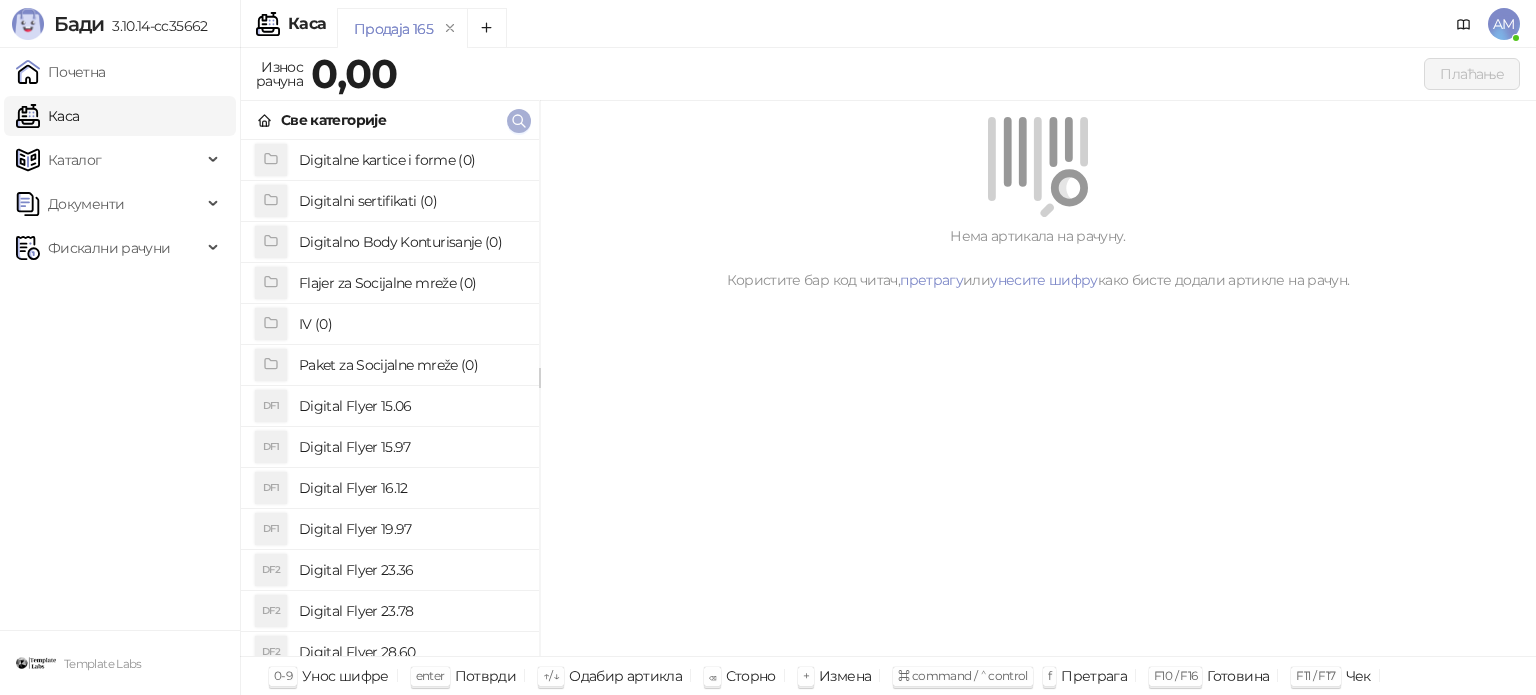 click 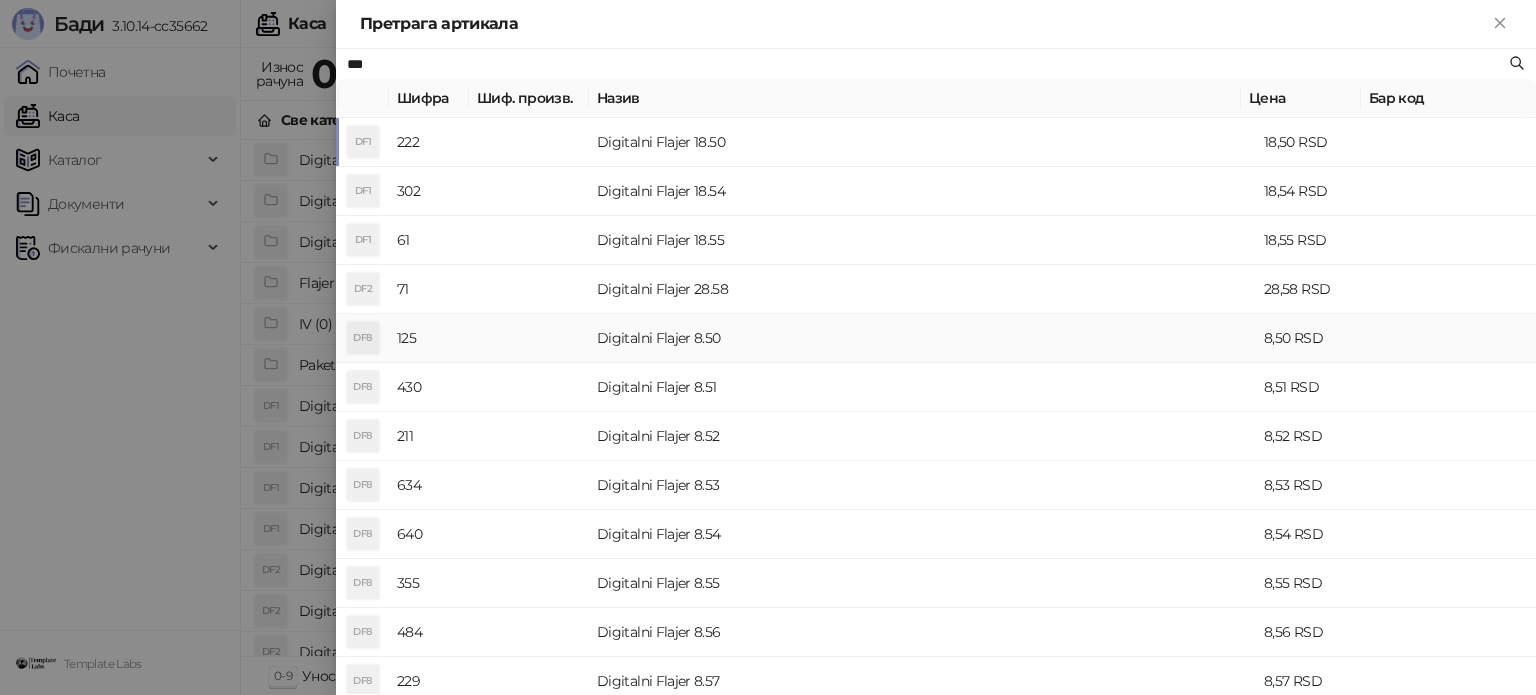 type on "***" 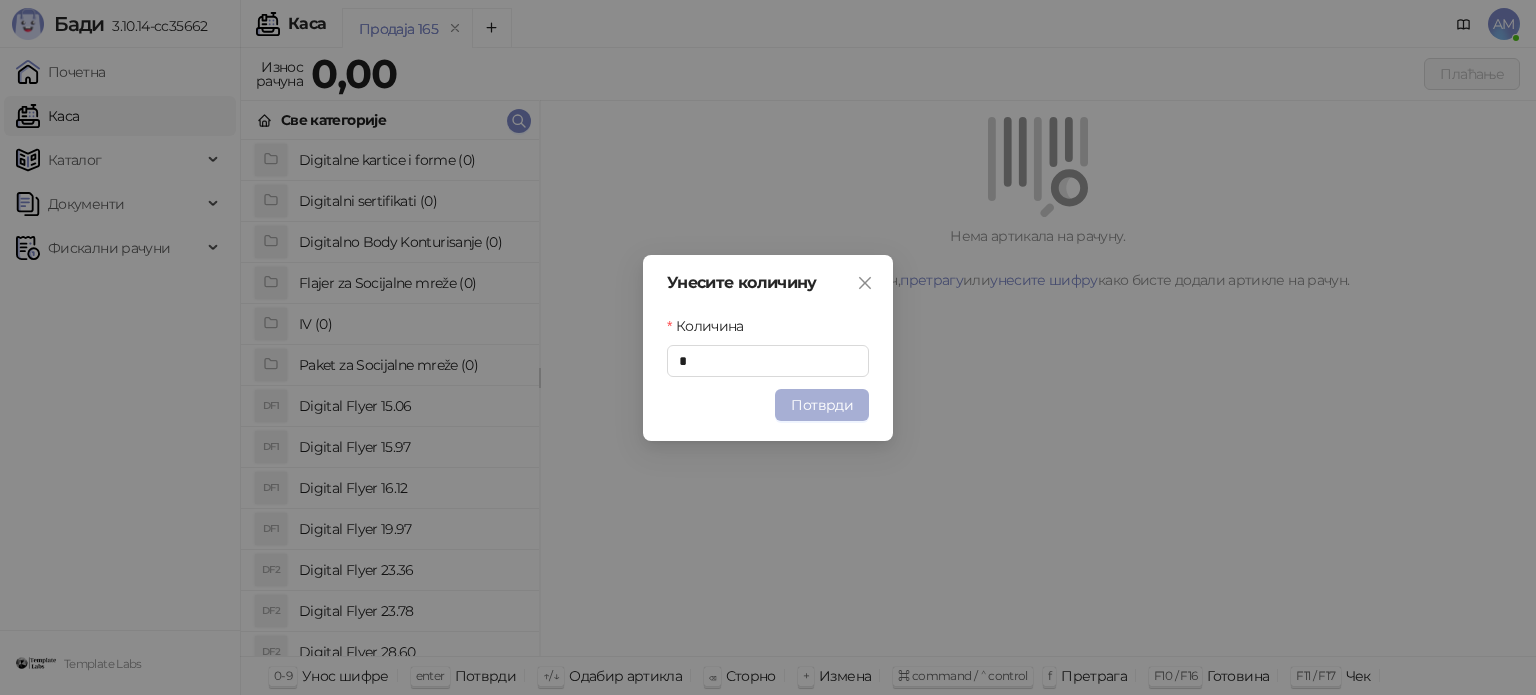 click on "Потврди" at bounding box center [822, 405] 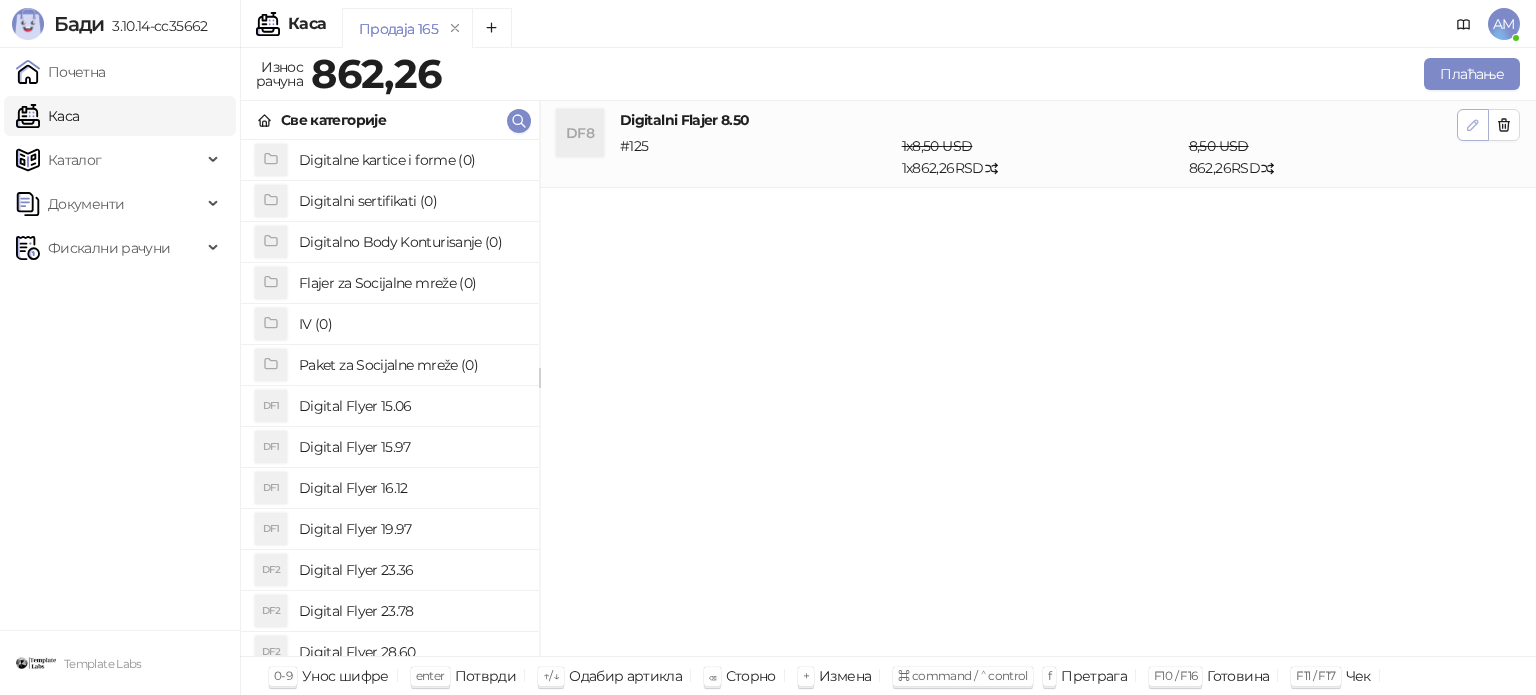 click 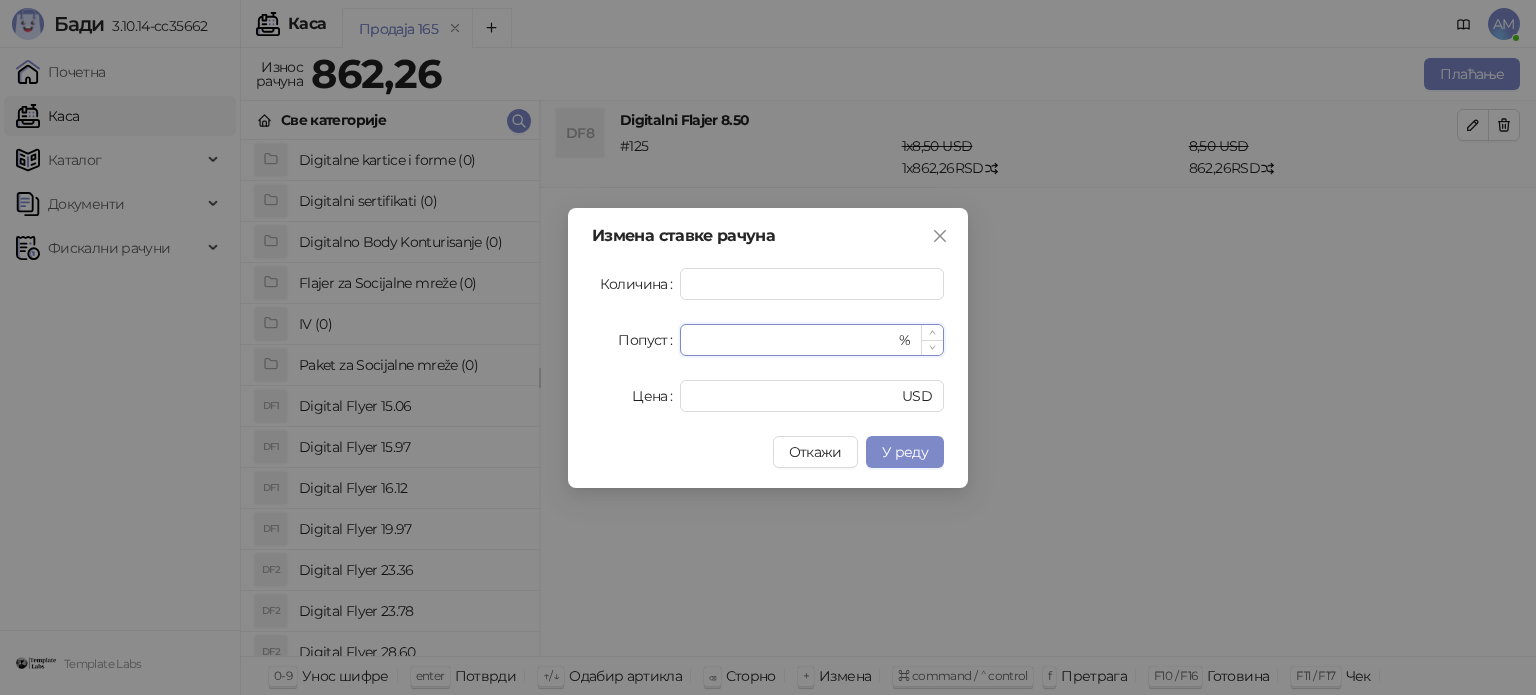 drag, startPoint x: 715, startPoint y: 340, endPoint x: 685, endPoint y: 336, distance: 30.265491 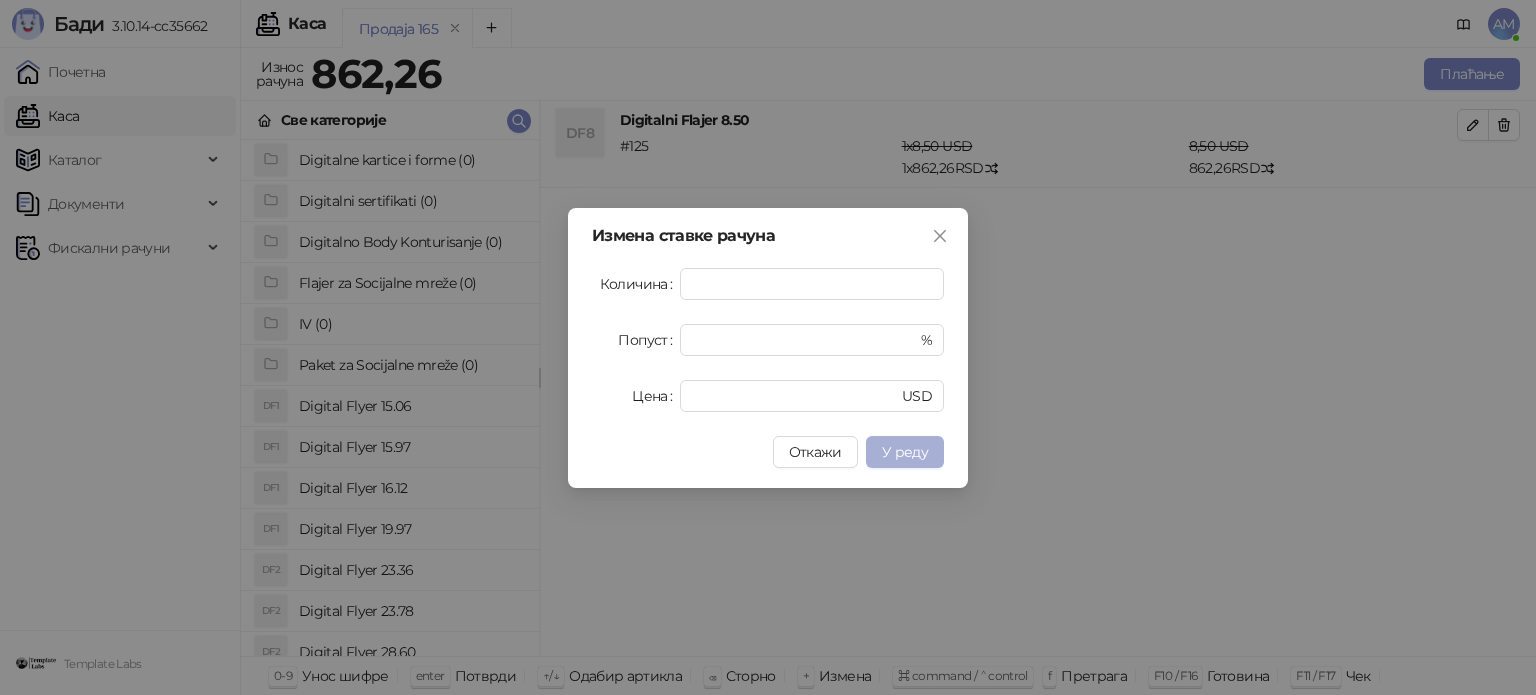 click on "У реду" at bounding box center (905, 452) 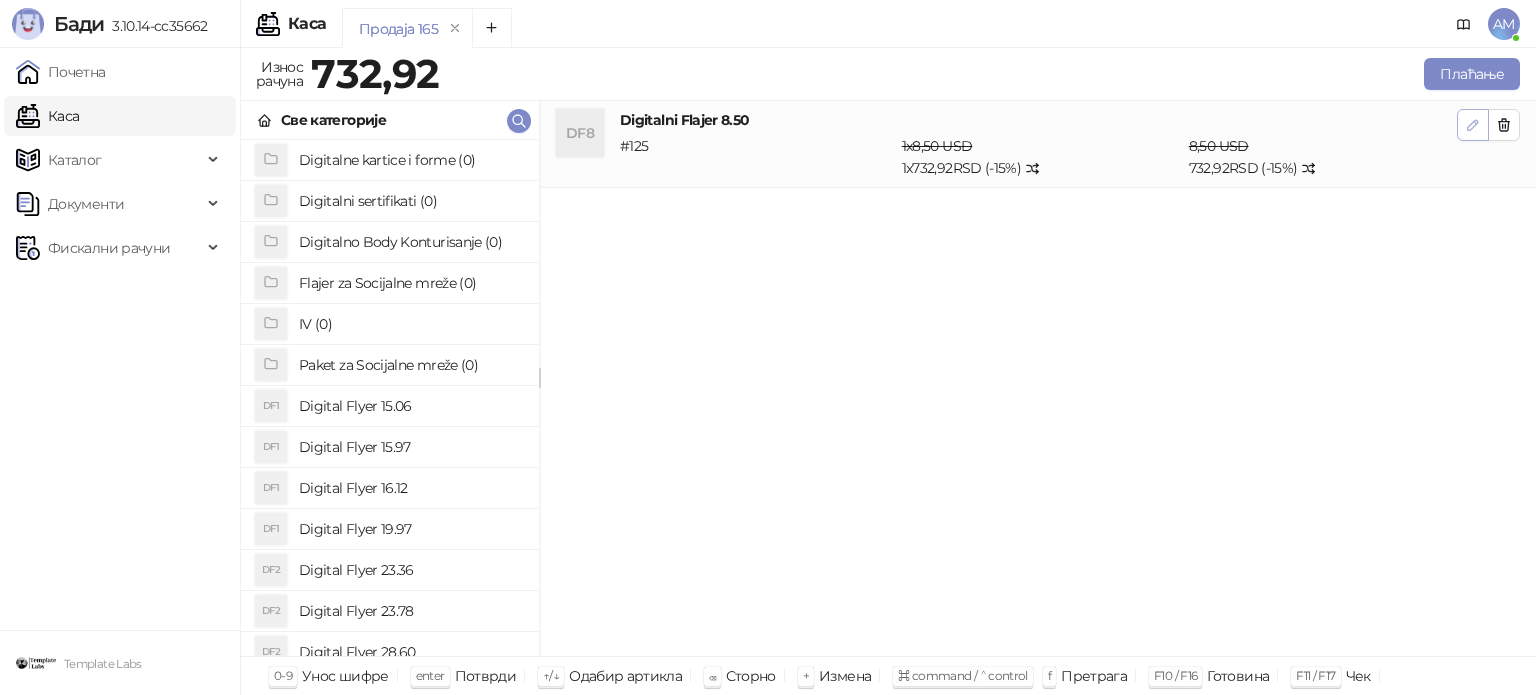 click 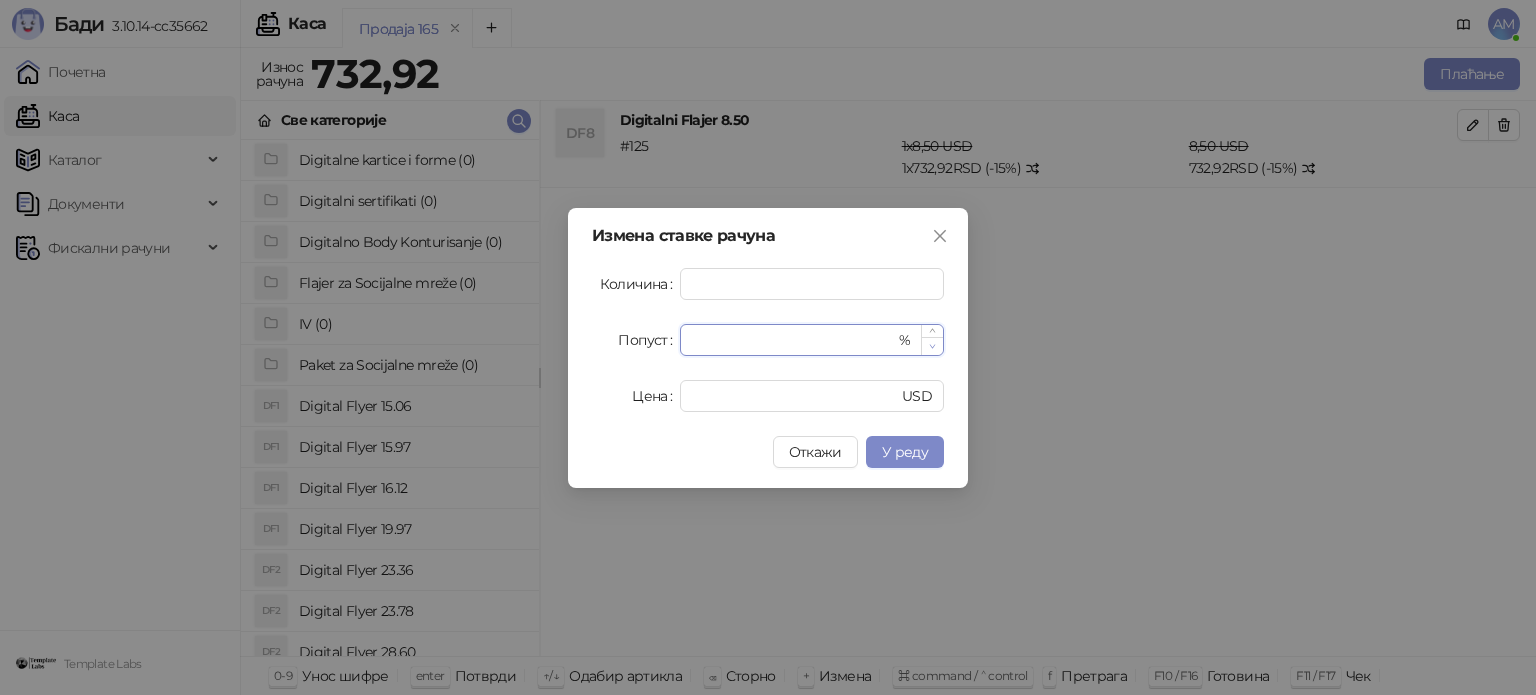 click 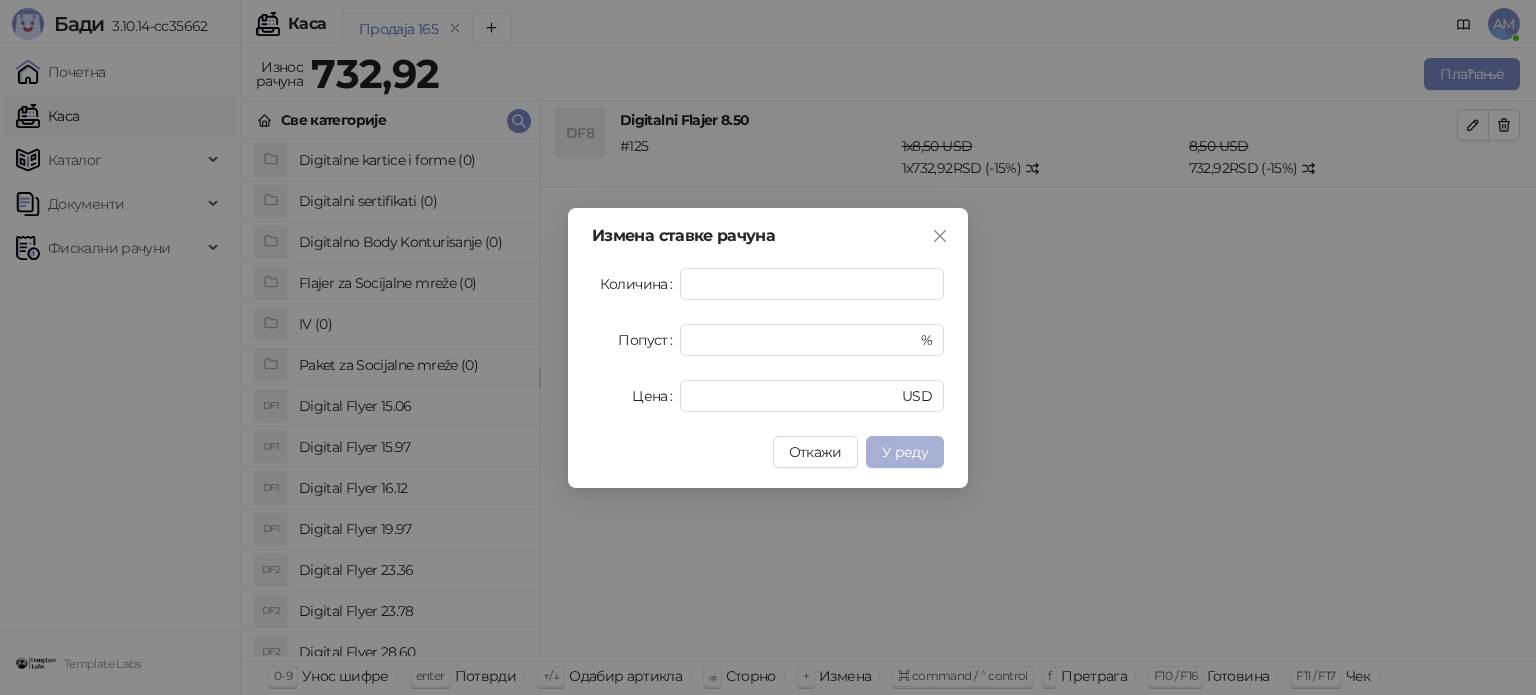 click on "У реду" at bounding box center [905, 452] 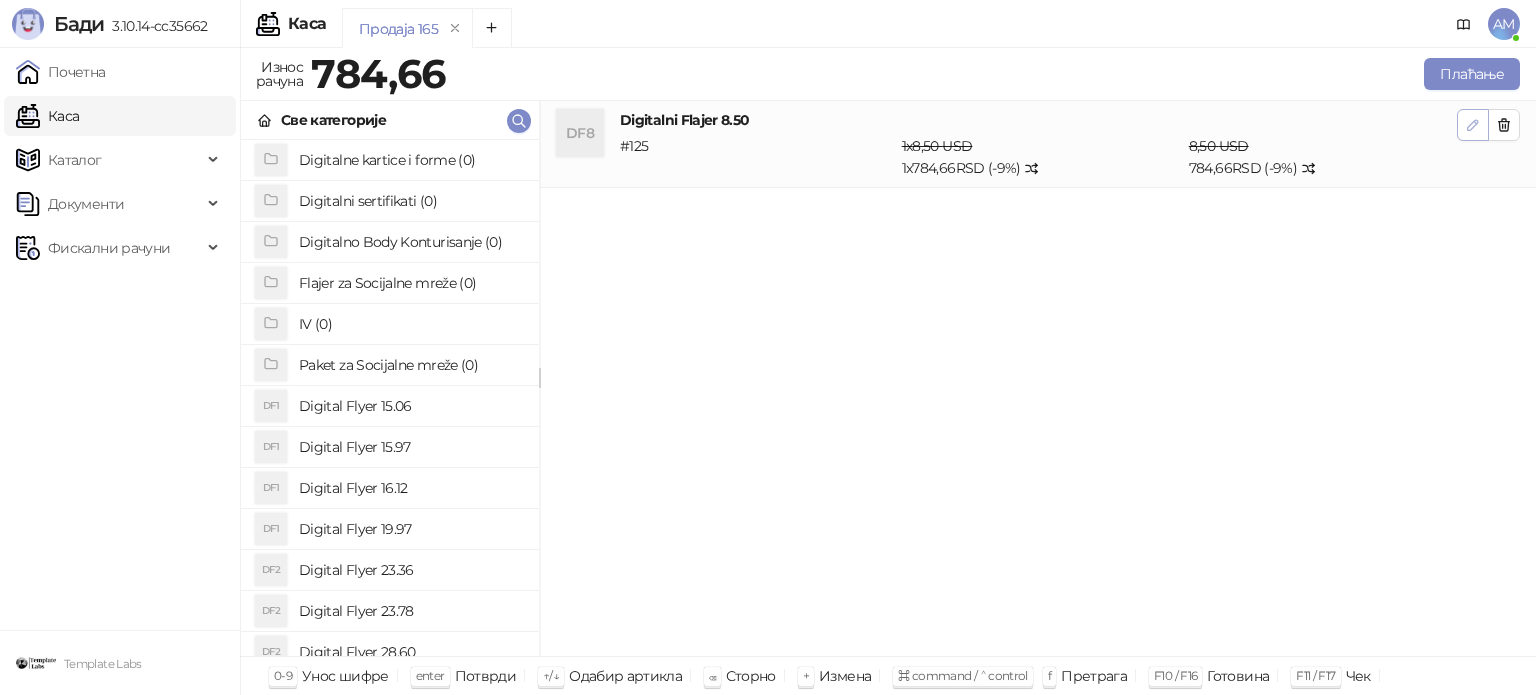 click 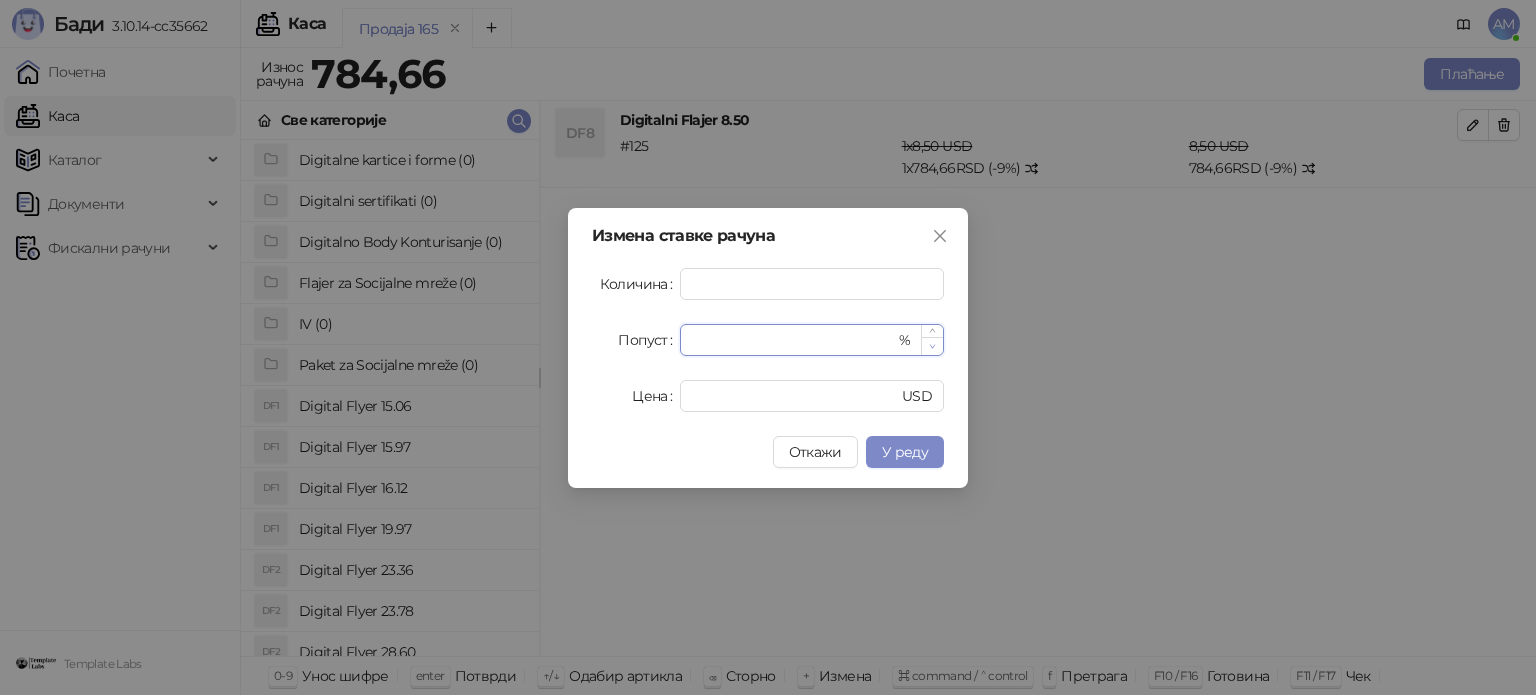 click at bounding box center [932, 346] 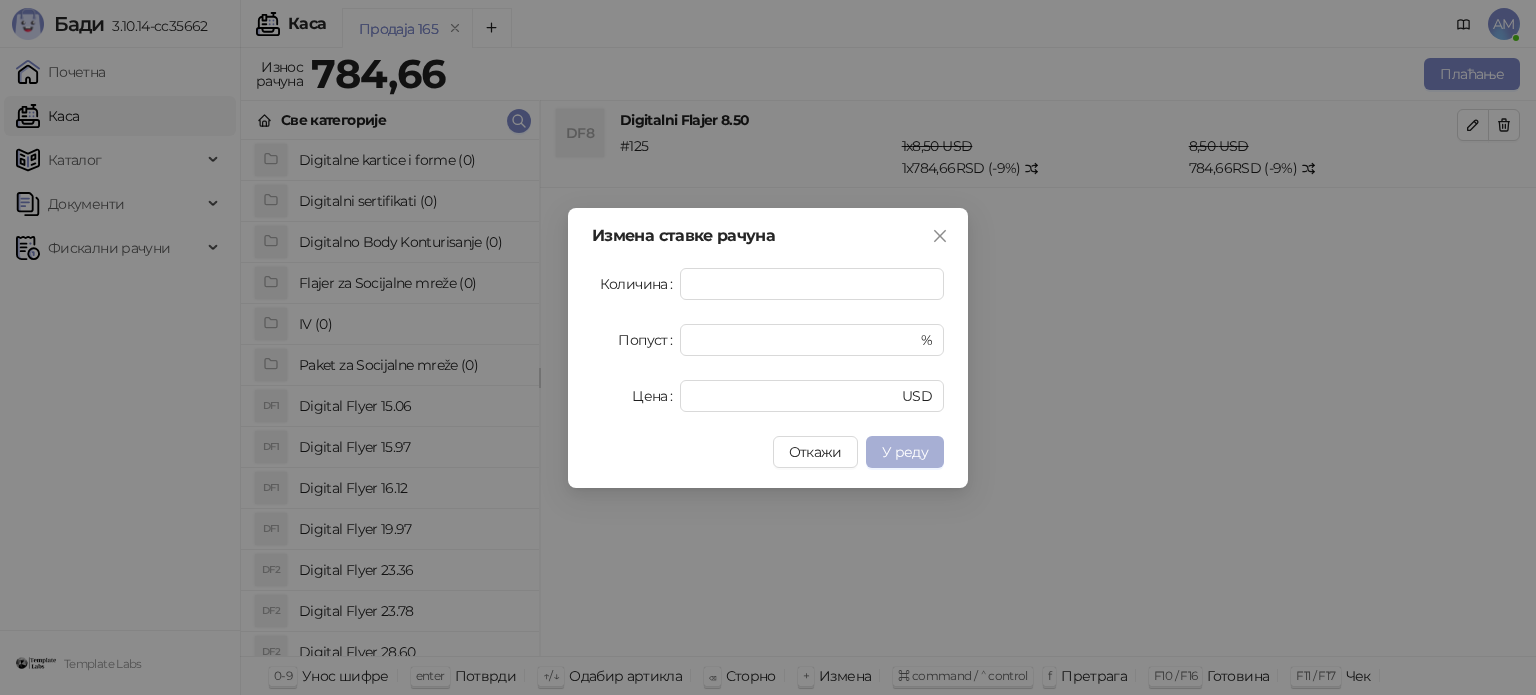click on "У реду" at bounding box center [905, 452] 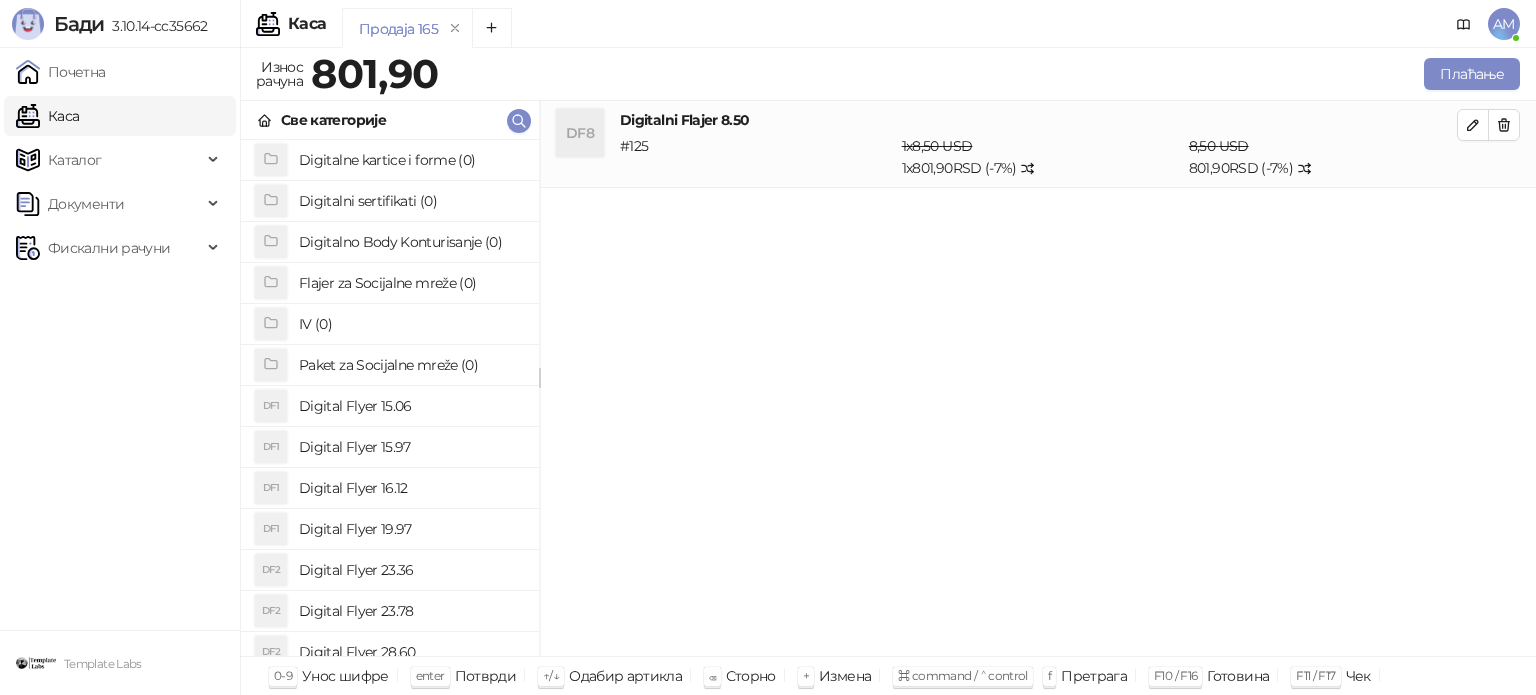 drag, startPoint x: 1465, startPoint y: 119, endPoint x: 1447, endPoint y: 134, distance: 23.43075 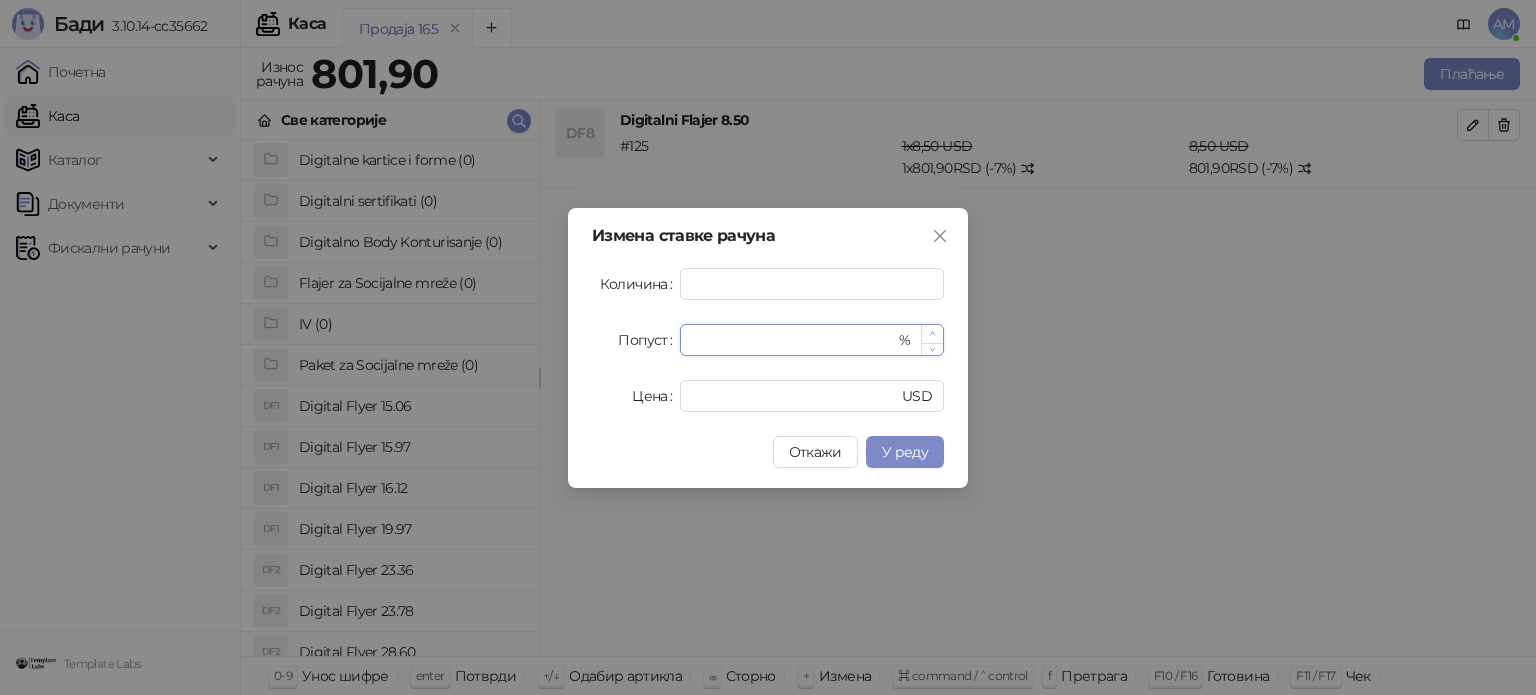 click 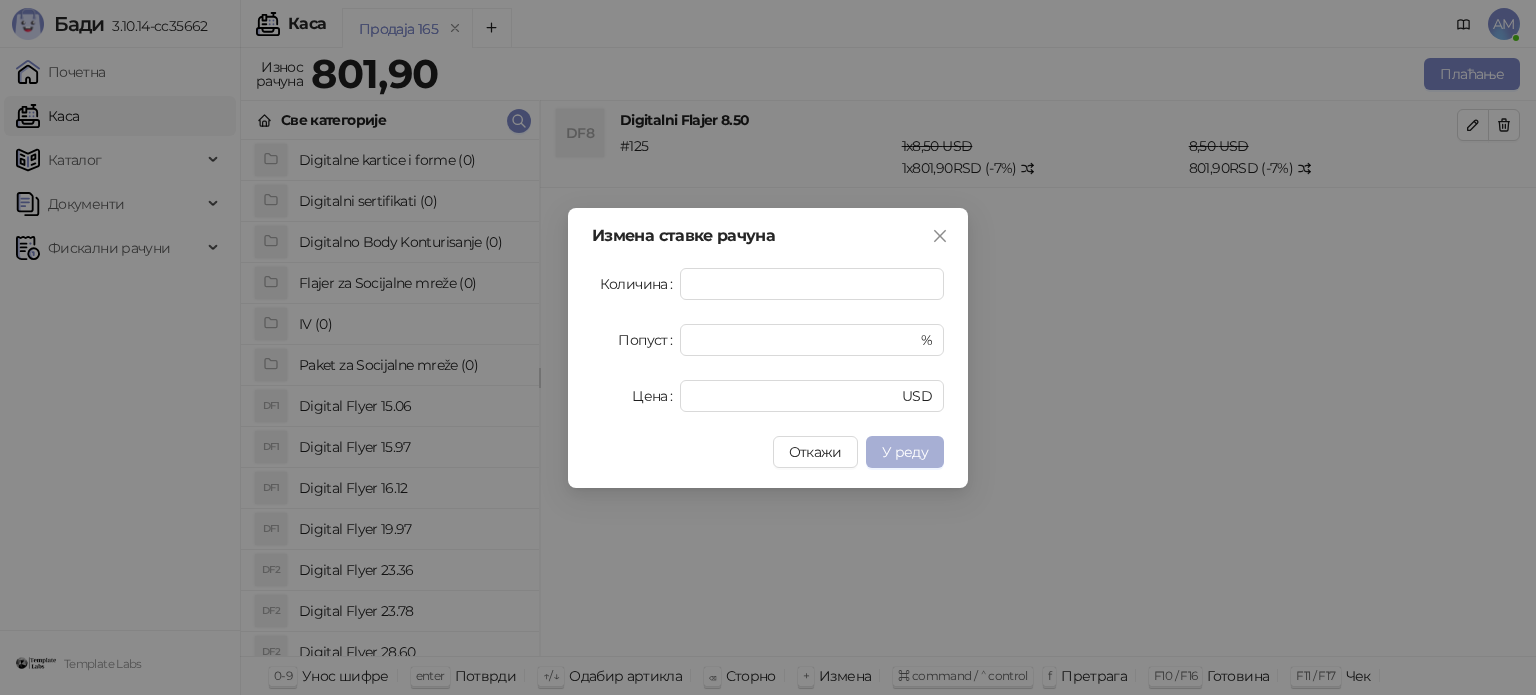 click on "У реду" at bounding box center [905, 452] 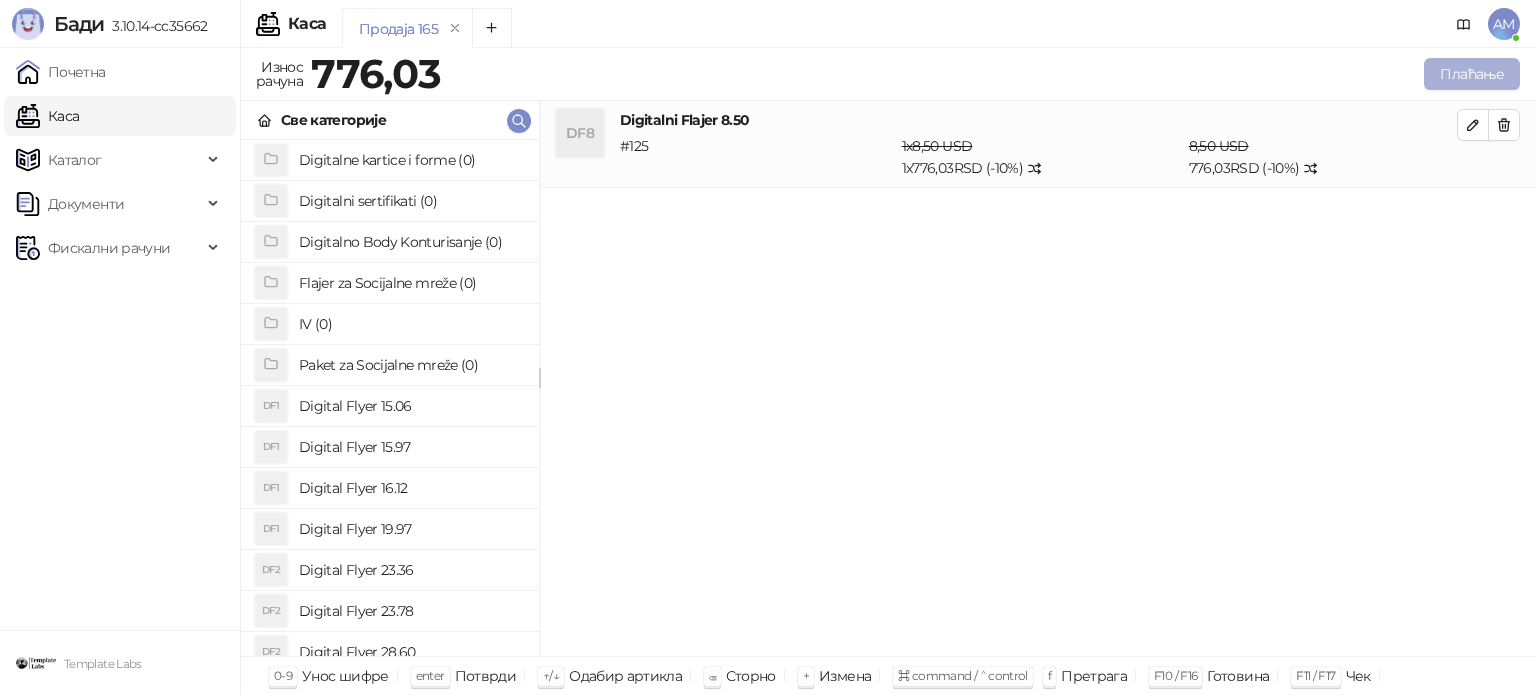click on "Плаћање" at bounding box center [1472, 74] 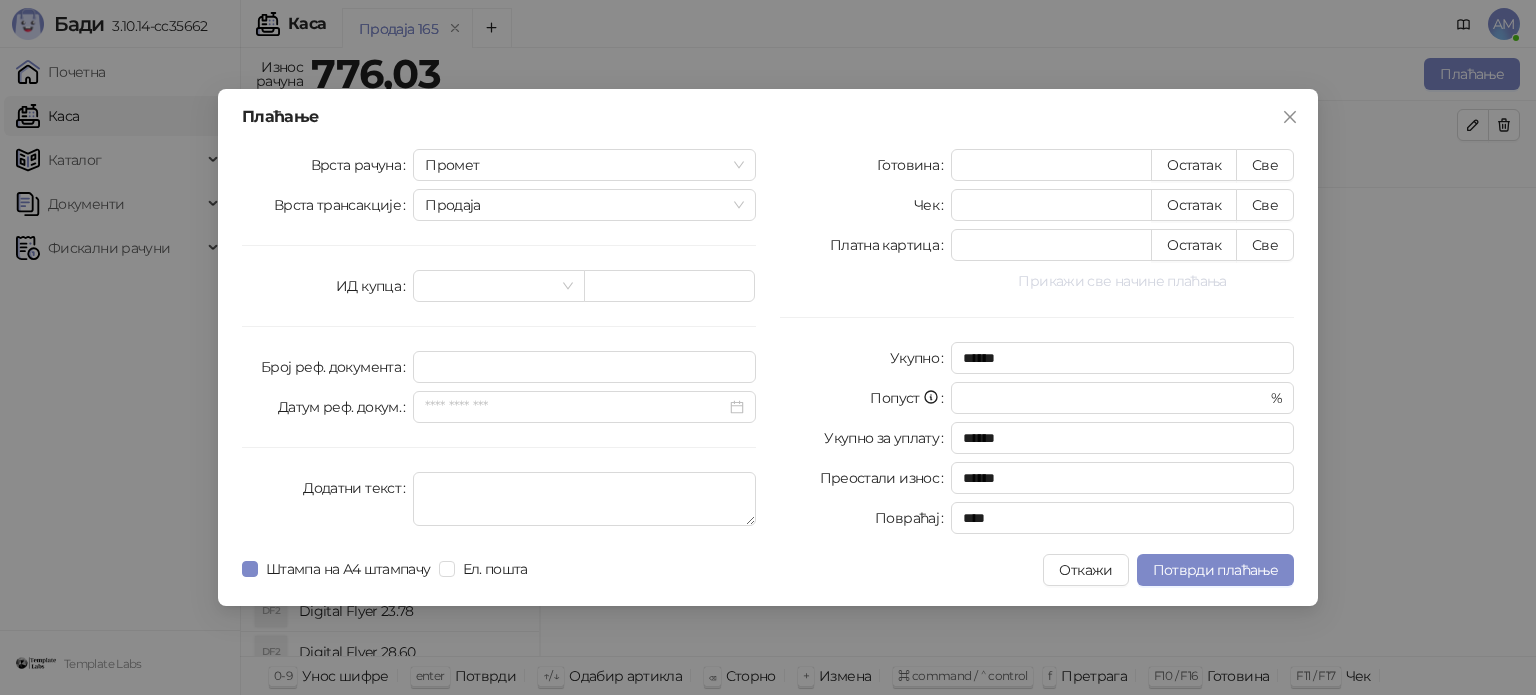 click on "Прикажи све начине плаћања" at bounding box center [1122, 281] 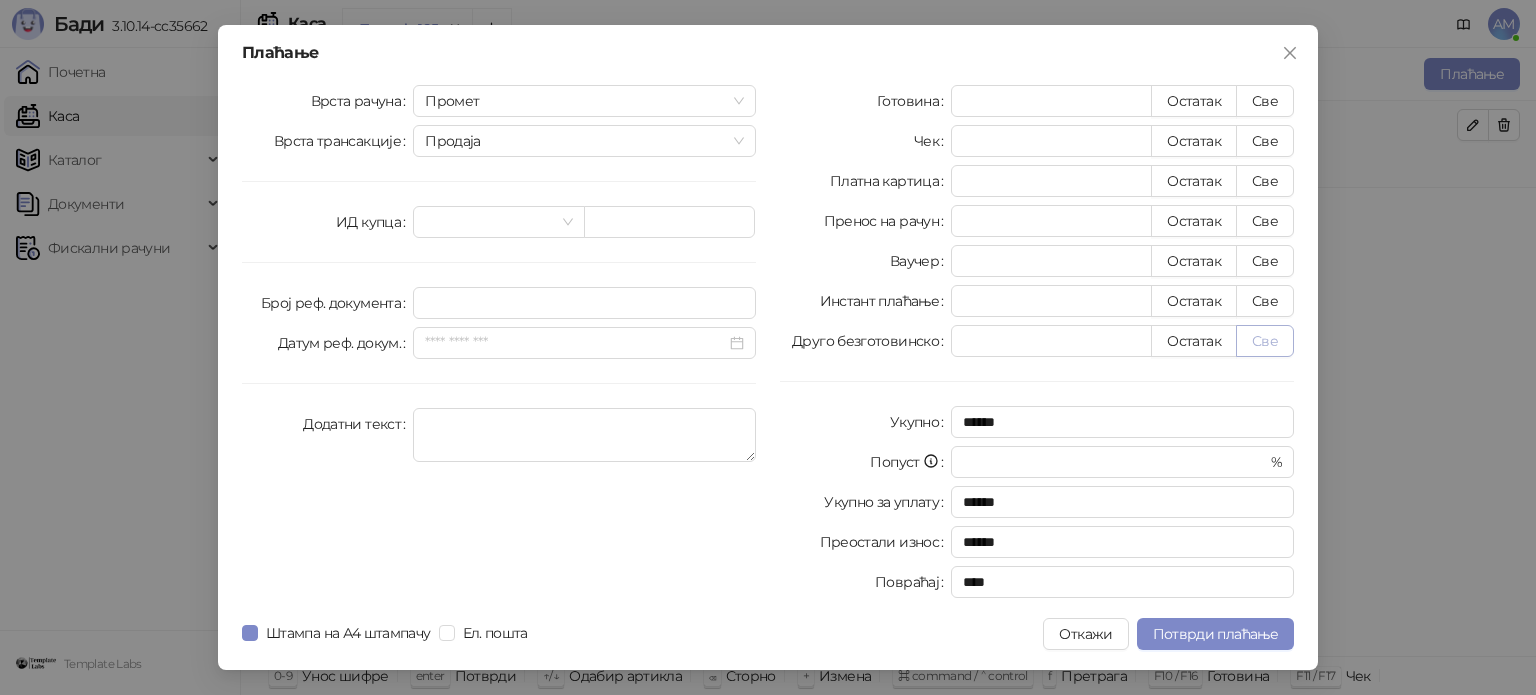 click on "Све" at bounding box center [1265, 341] 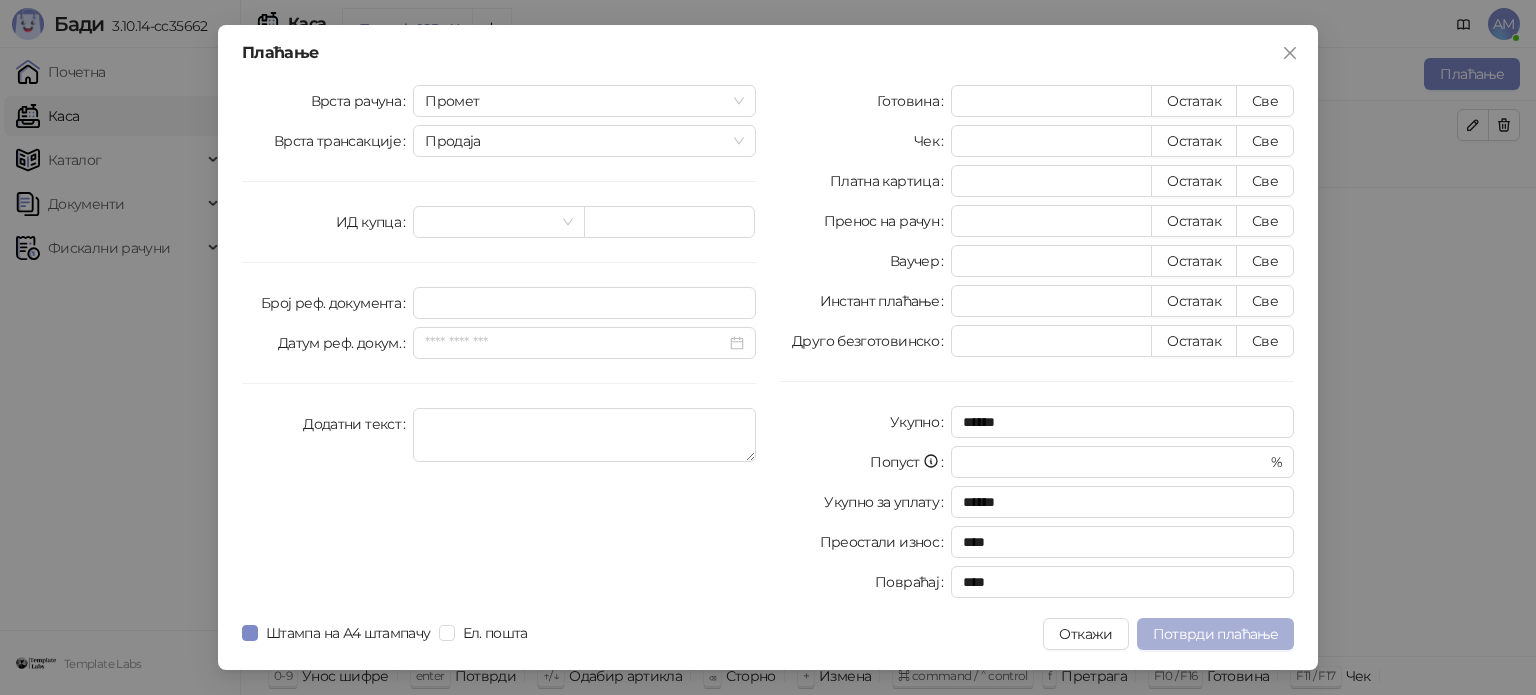 click on "Потврди плаћање" at bounding box center [1215, 634] 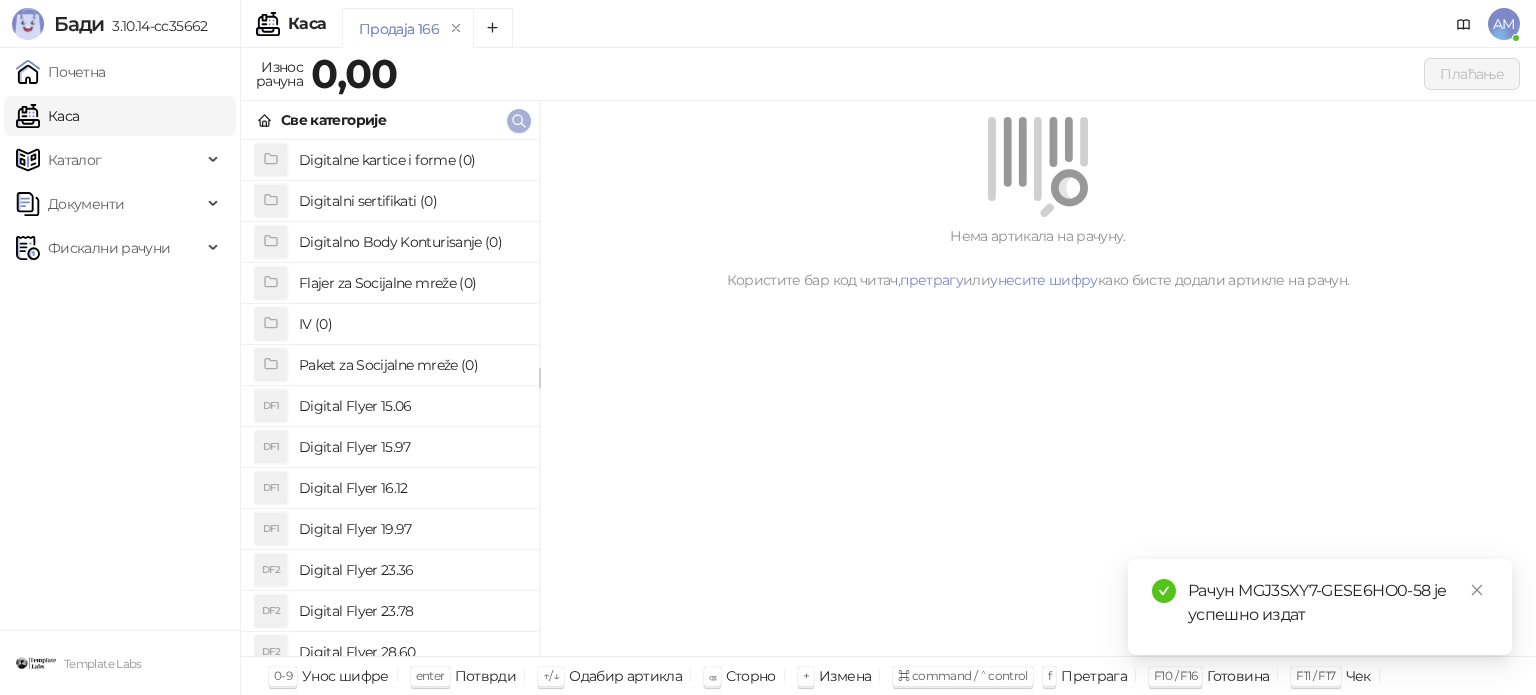 click 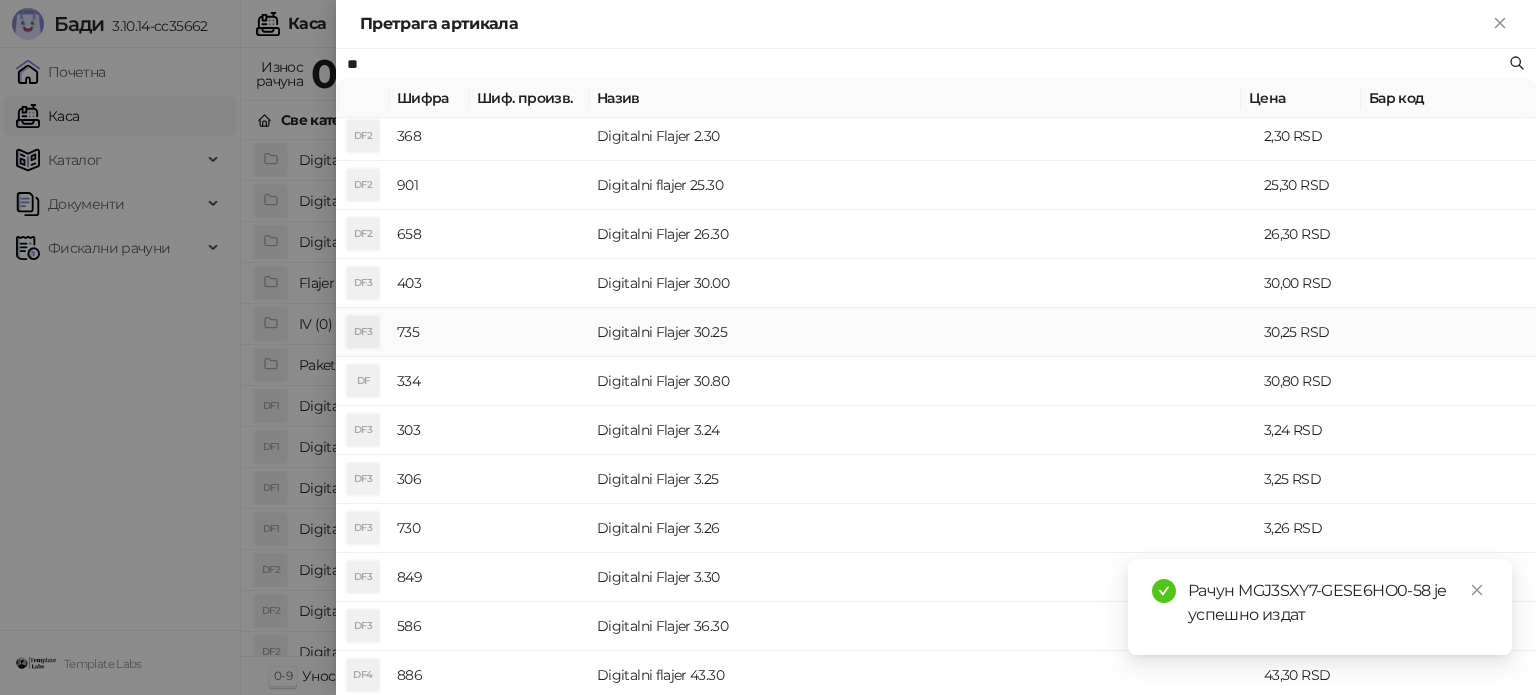 scroll, scrollTop: 700, scrollLeft: 0, axis: vertical 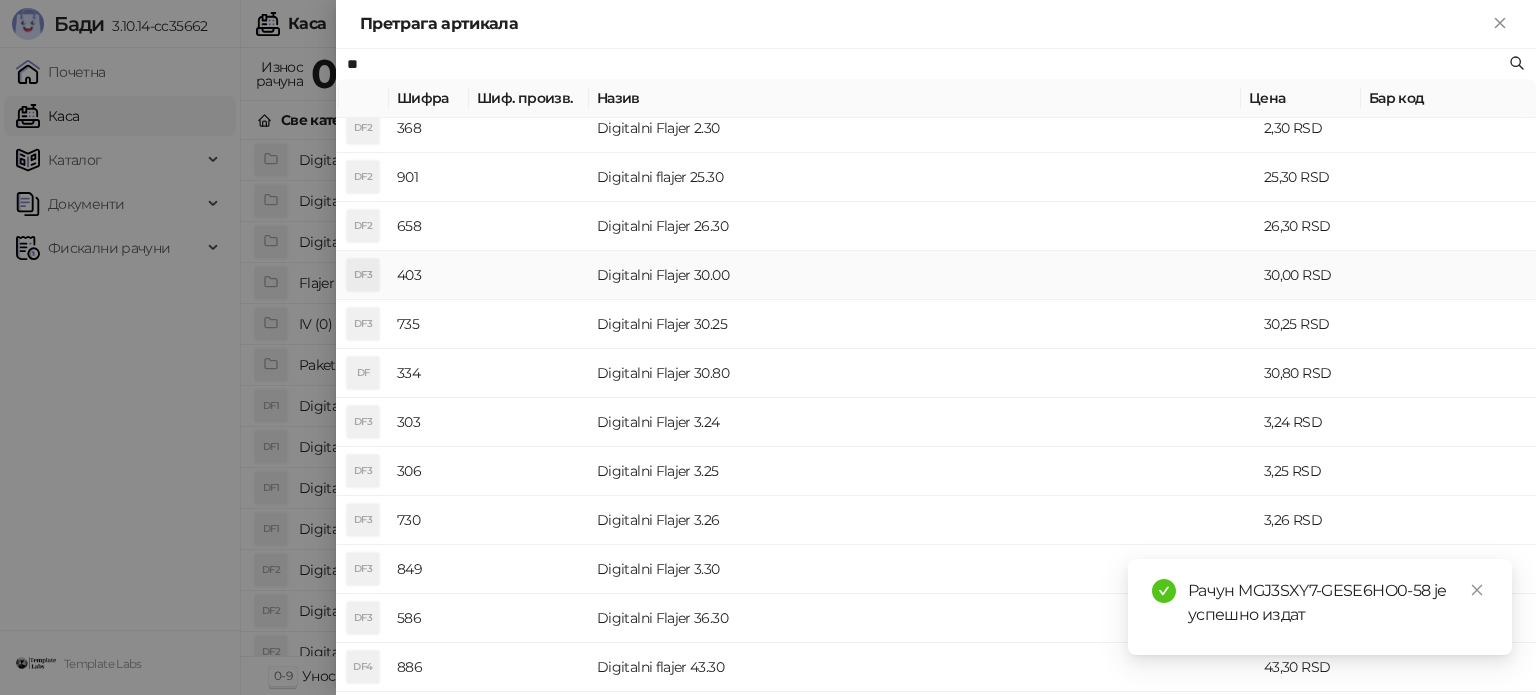 type on "**" 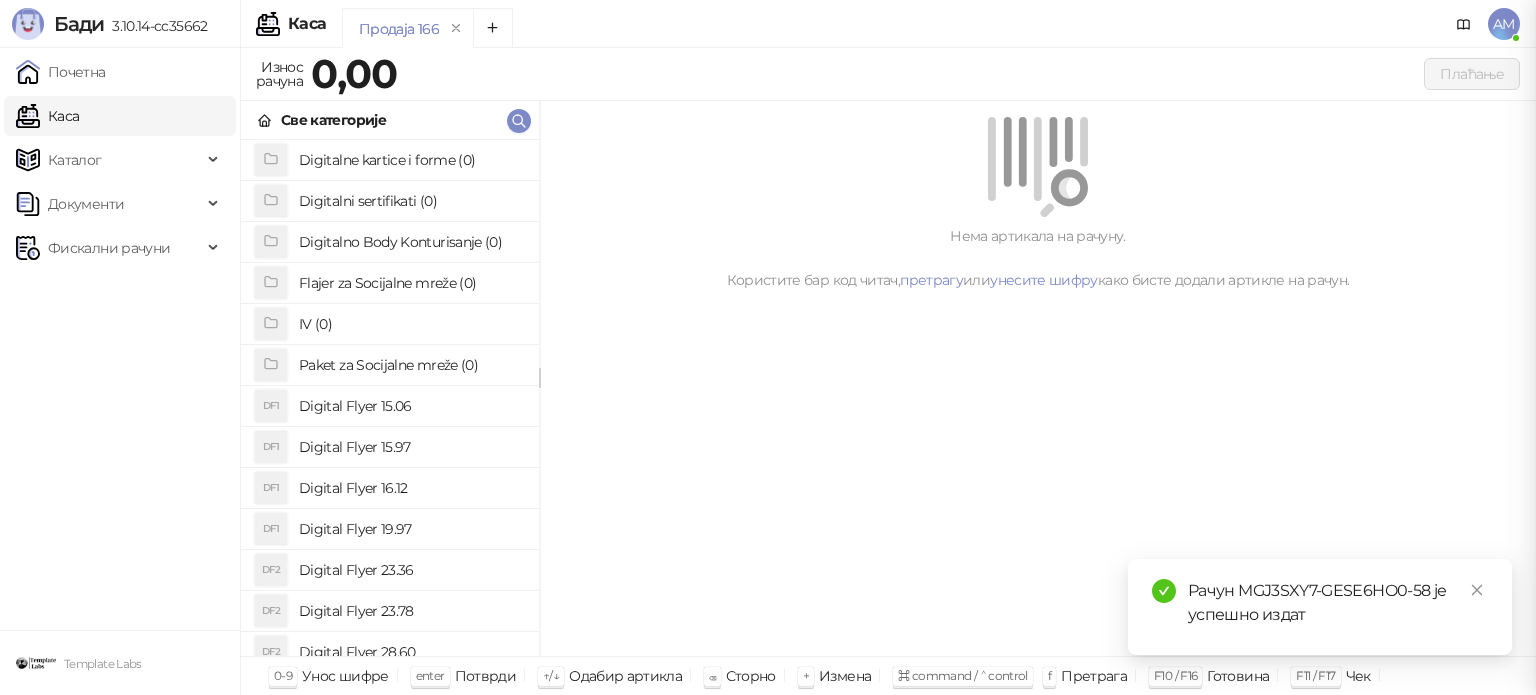 scroll, scrollTop: 0, scrollLeft: 0, axis: both 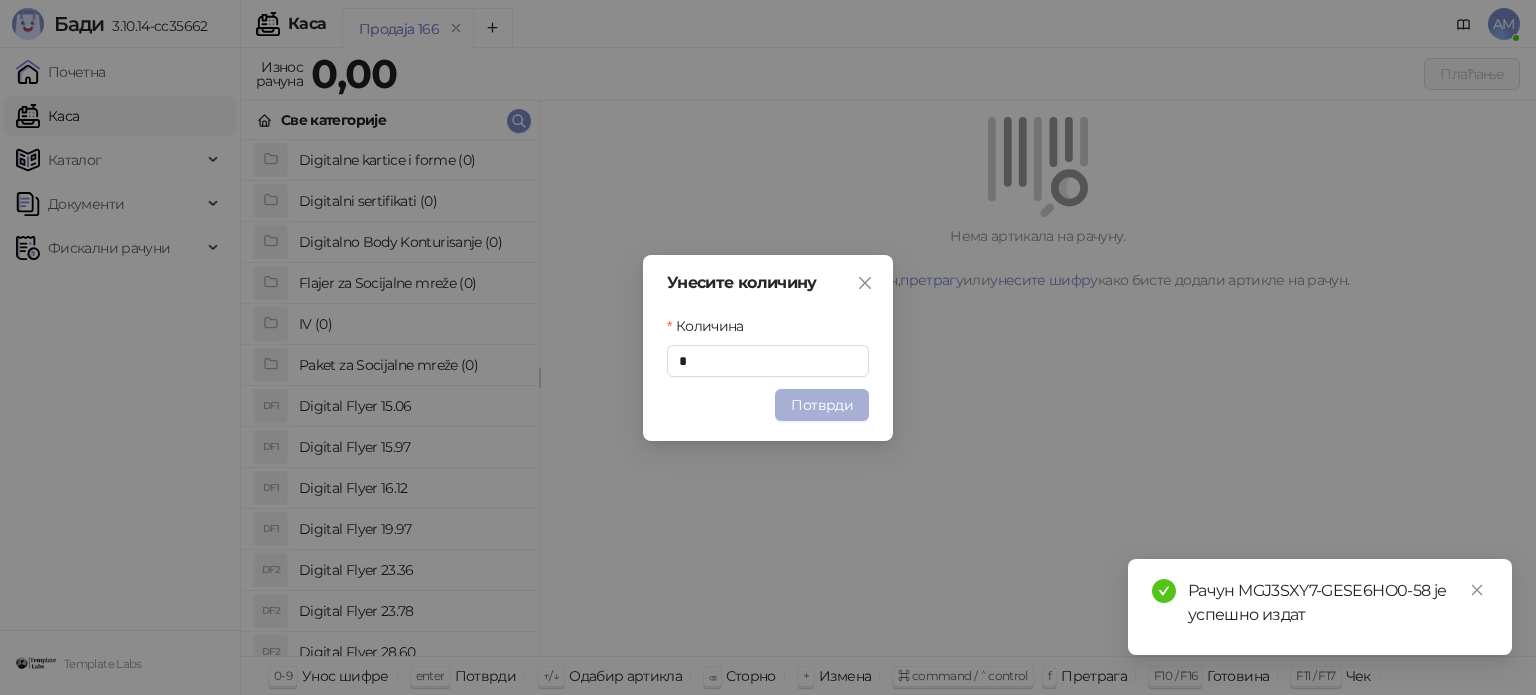 click on "Потврди" at bounding box center [822, 405] 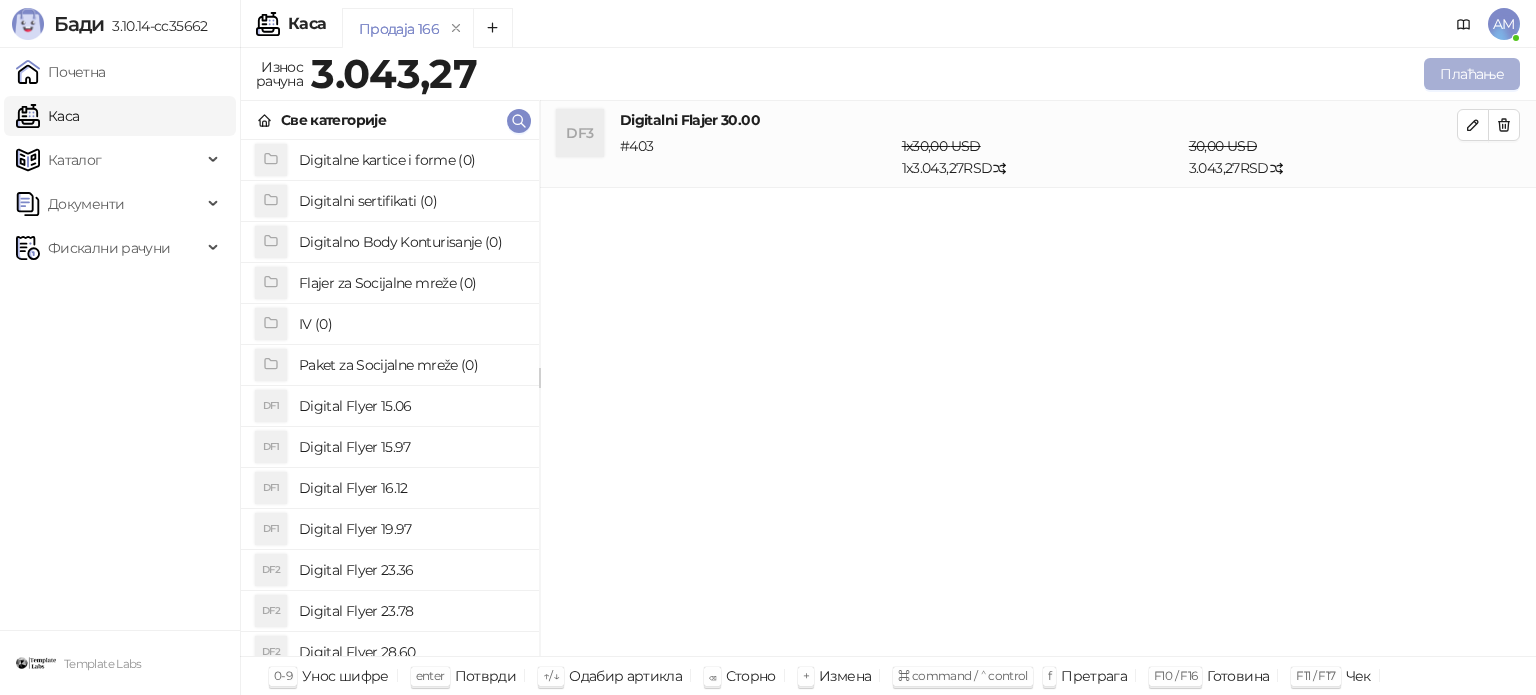 click on "Плаћање" at bounding box center [1472, 74] 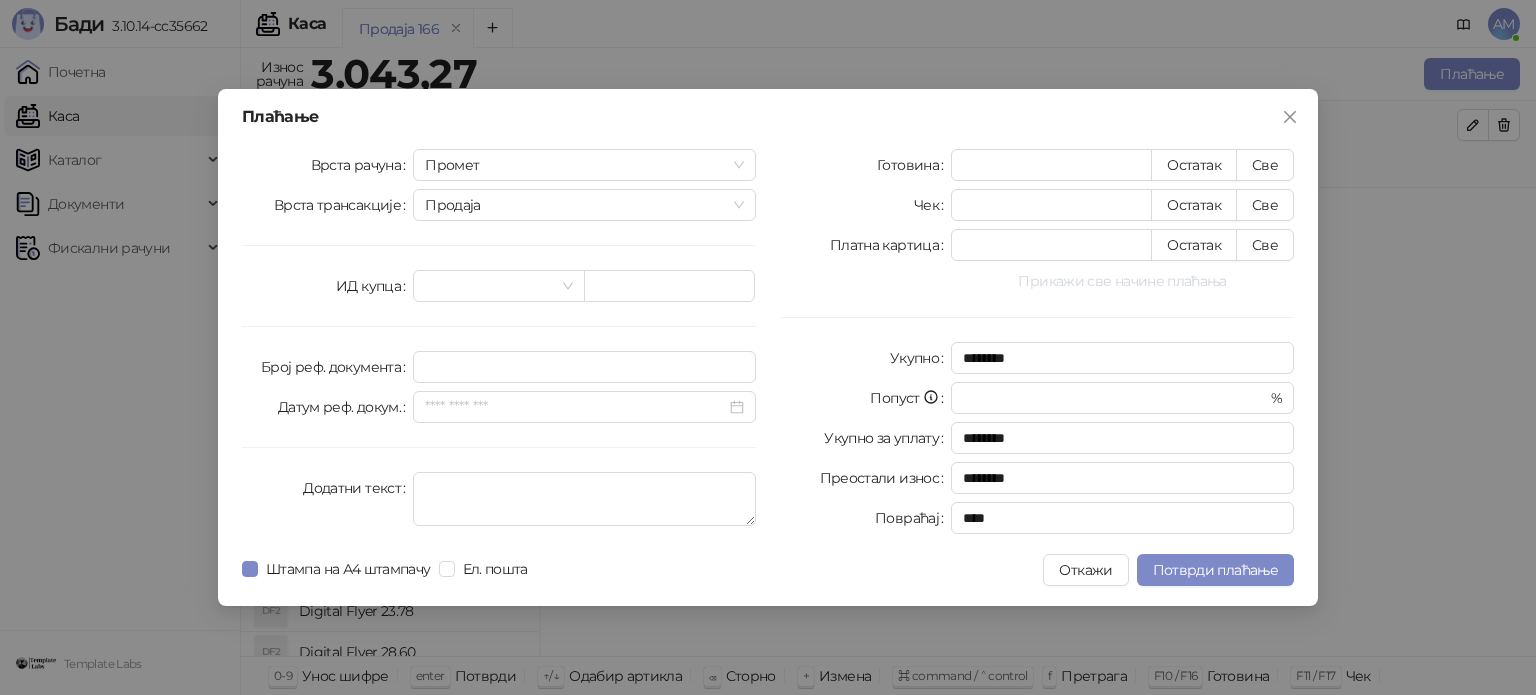 click on "Прикажи све начине плаћања" at bounding box center [1122, 281] 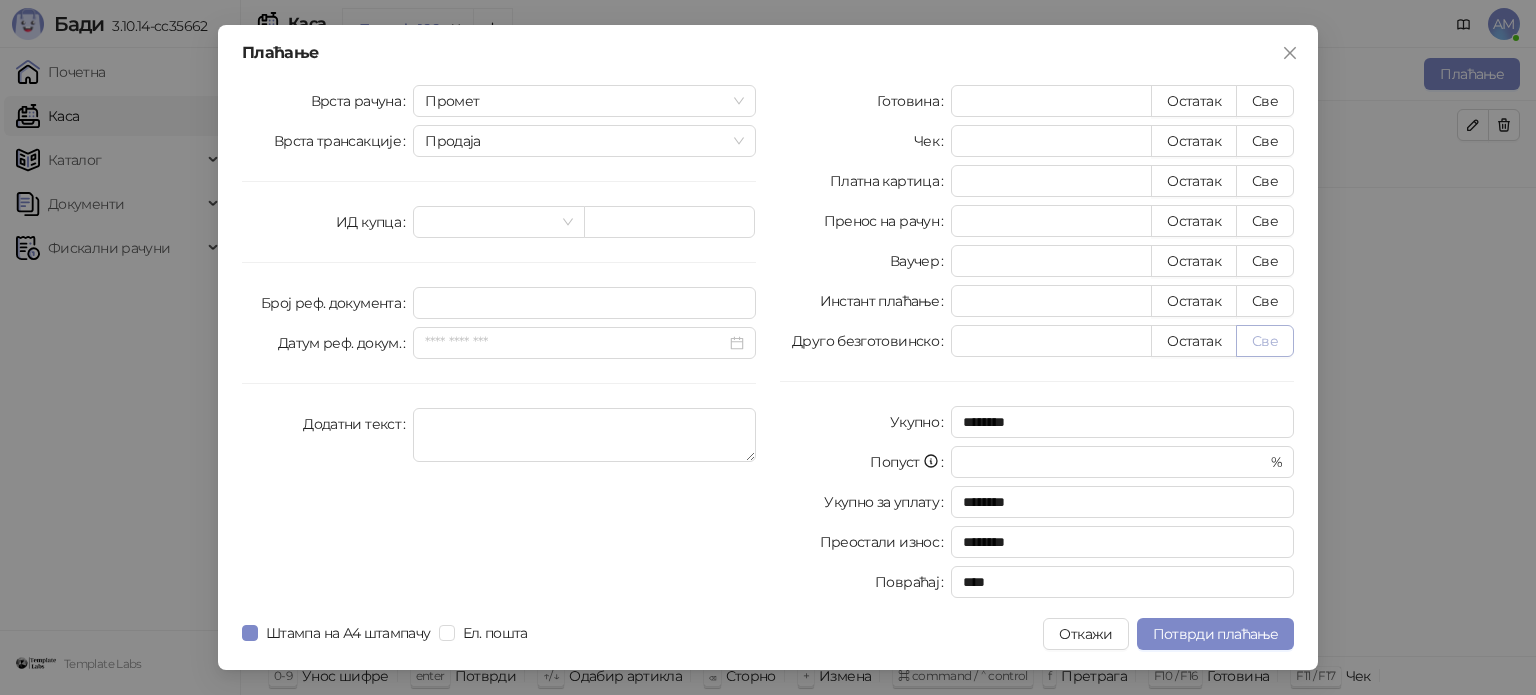 click on "Све" at bounding box center (1265, 341) 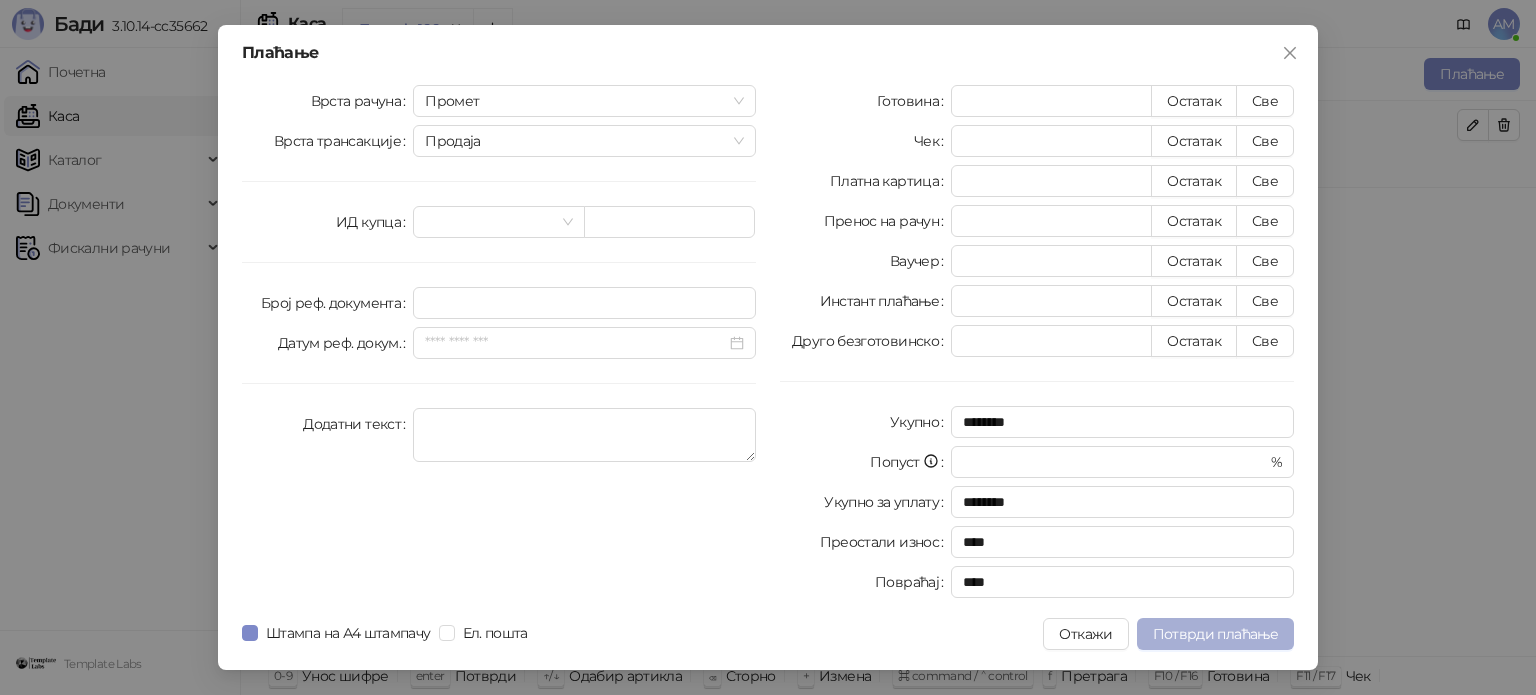 click on "Потврди плаћање" at bounding box center (1215, 634) 